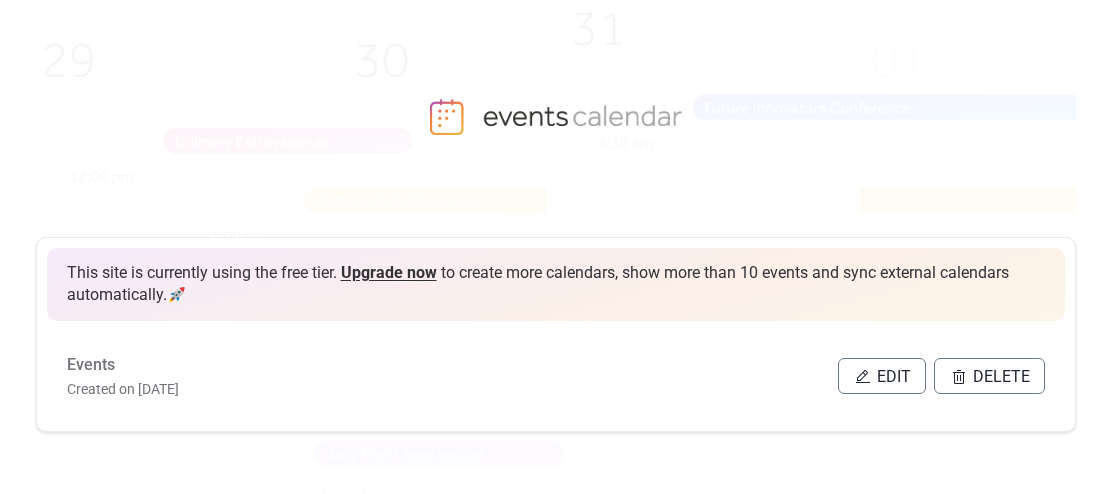 scroll, scrollTop: 146, scrollLeft: 0, axis: vertical 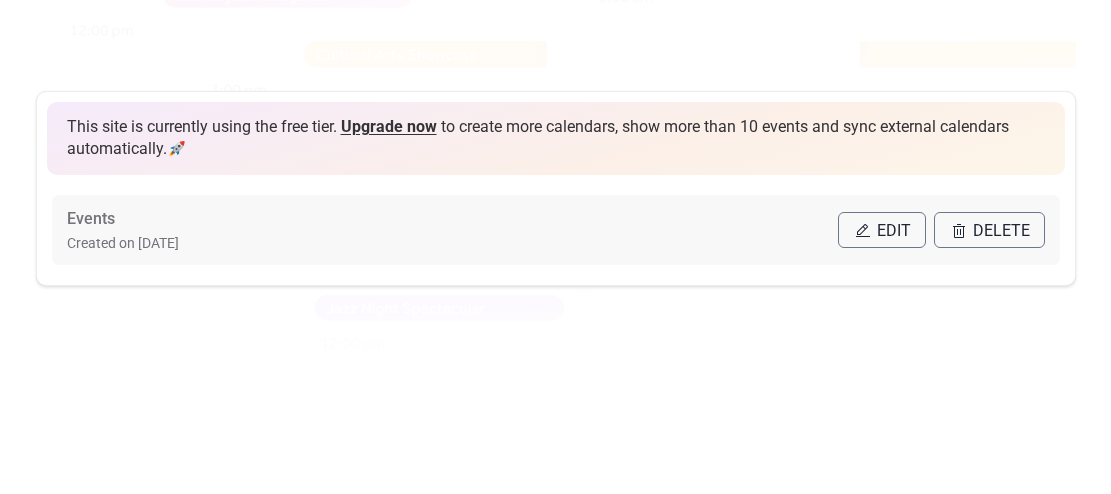 click on "Edit" at bounding box center [894, 231] 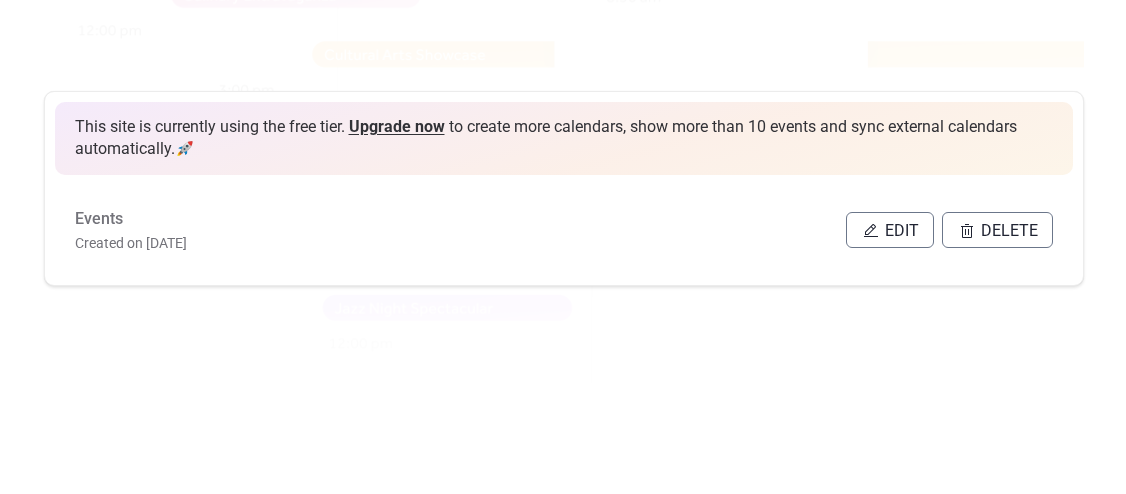 scroll, scrollTop: 0, scrollLeft: 0, axis: both 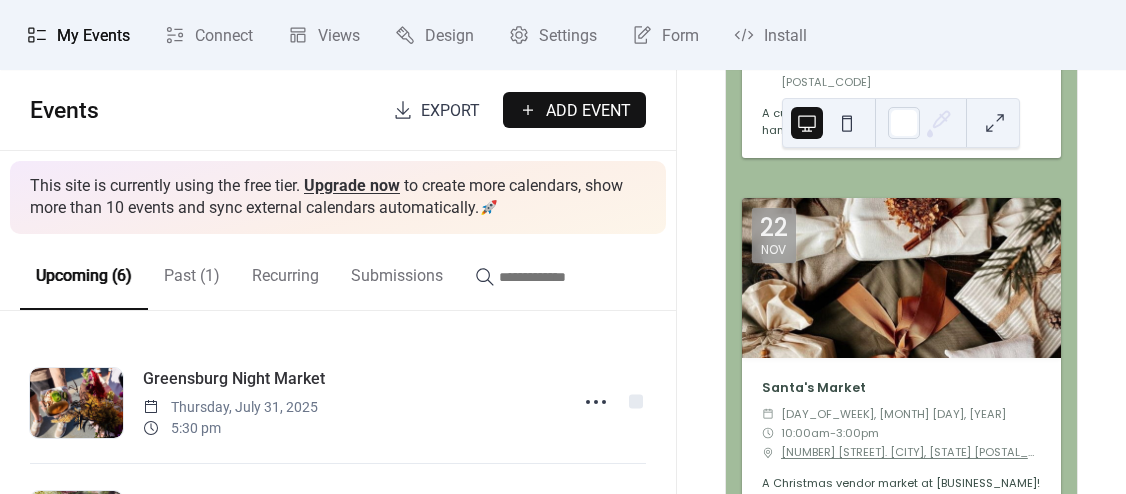 click on "Add Event" at bounding box center [588, 111] 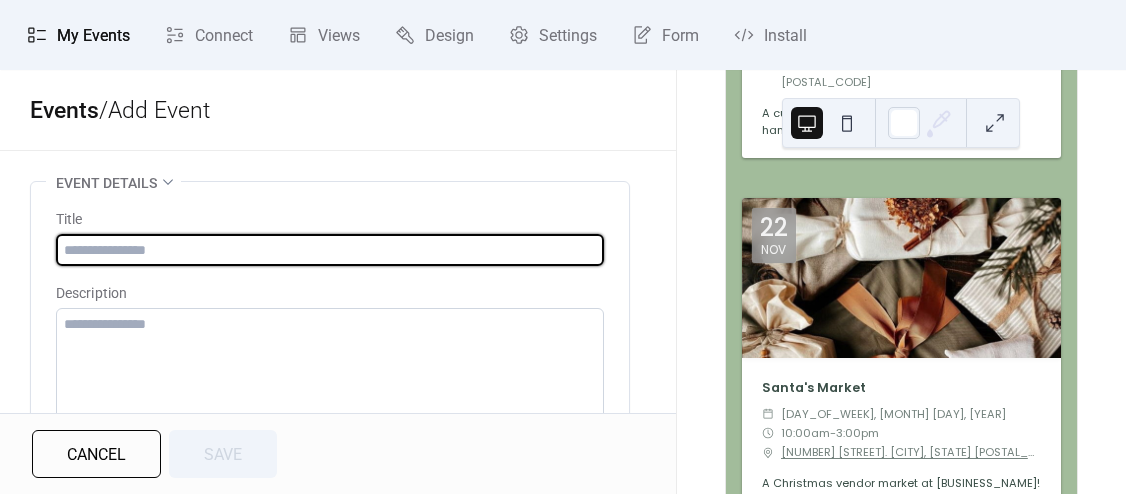 drag, startPoint x: 1104, startPoint y: 122, endPoint x: 1039, endPoint y: 161, distance: 75.802376 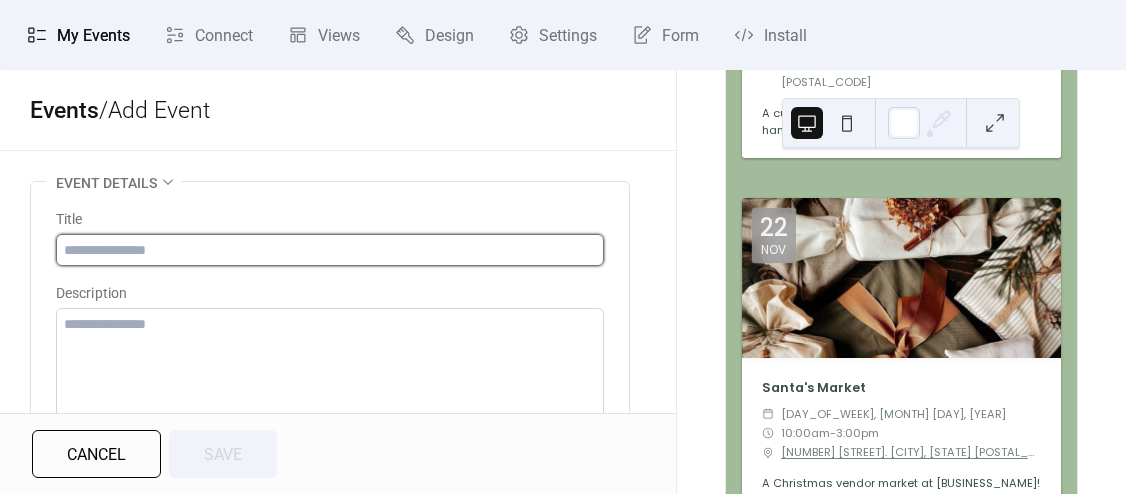 click at bounding box center (330, 250) 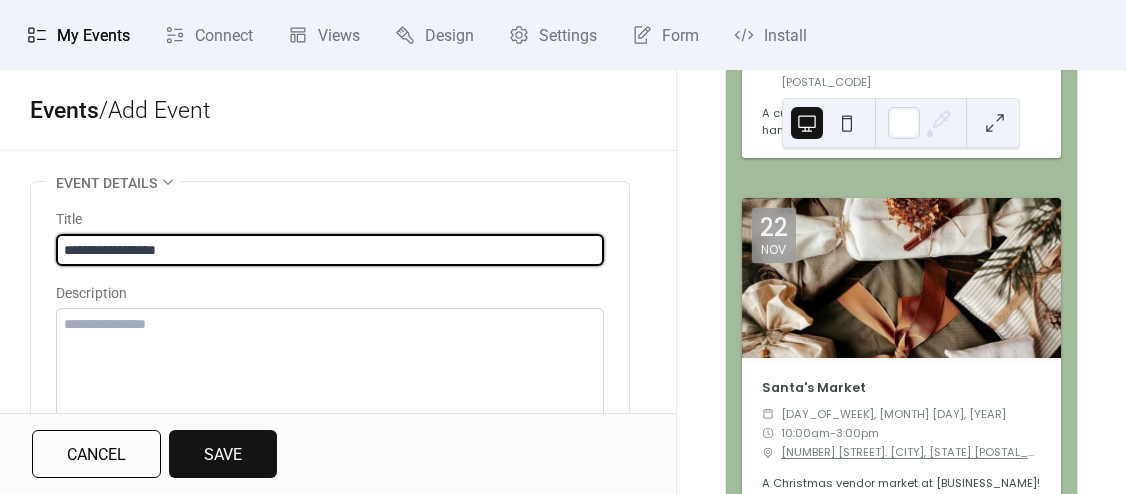 click on "**********" at bounding box center [330, 250] 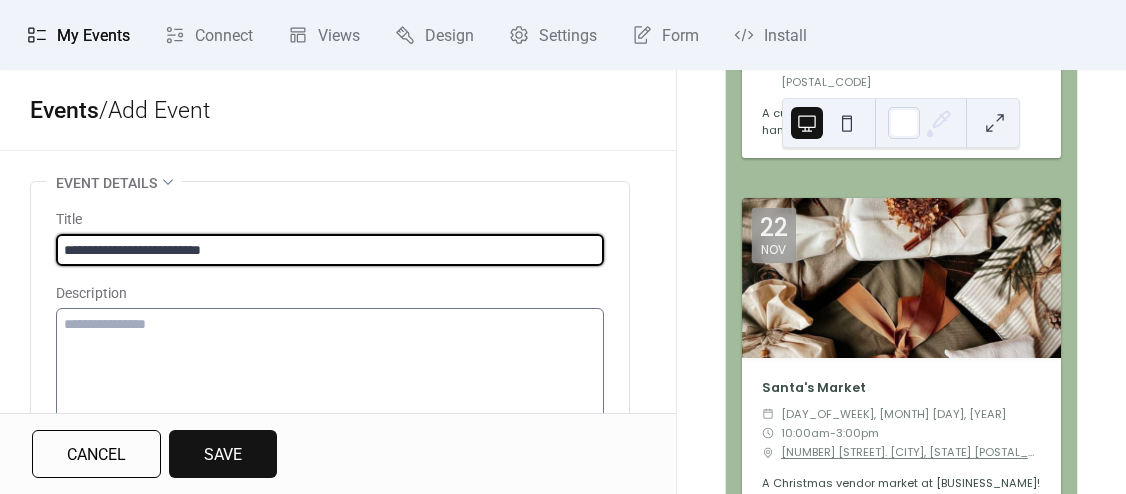 type on "**********" 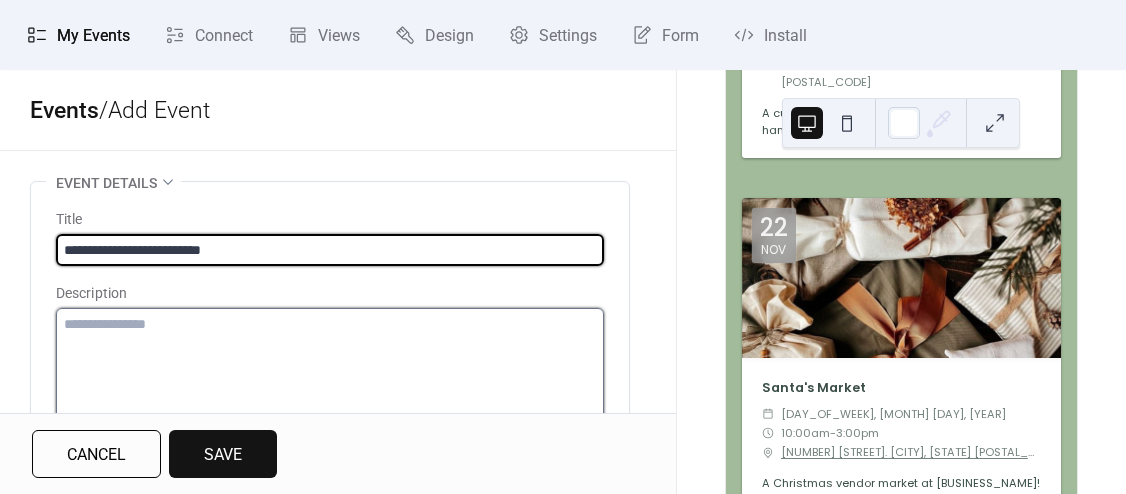 click at bounding box center (330, 384) 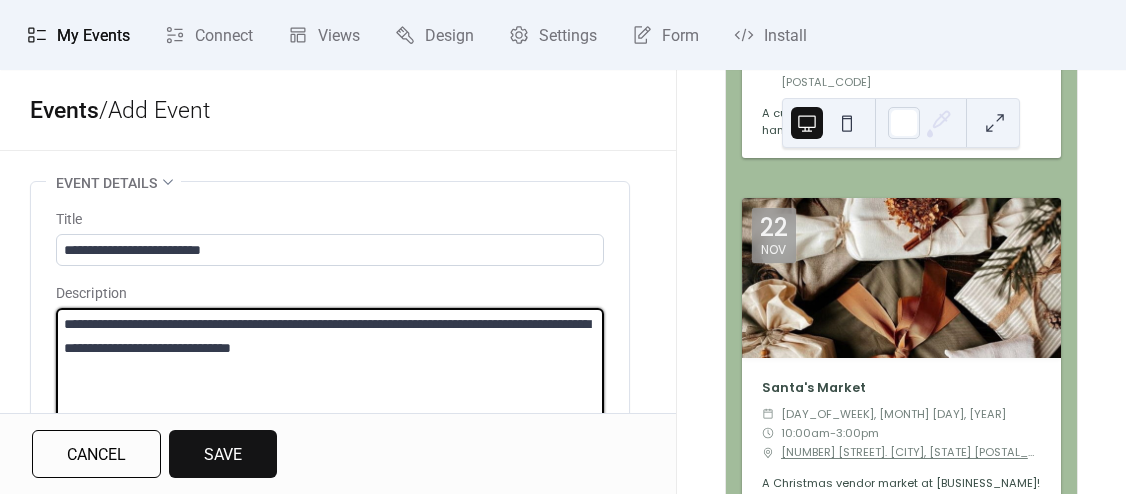 click on "**********" at bounding box center [330, 384] 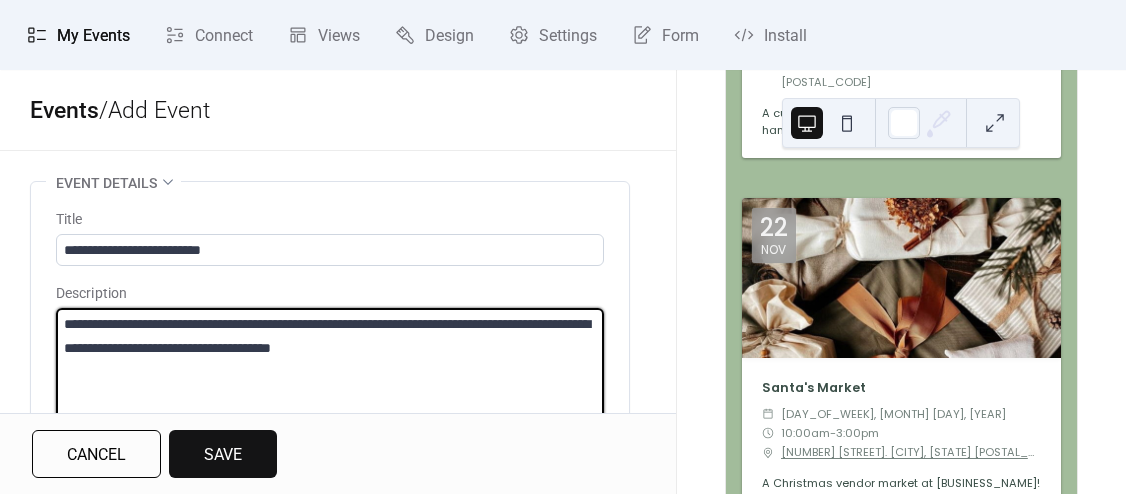 click on "**********" at bounding box center (330, 384) 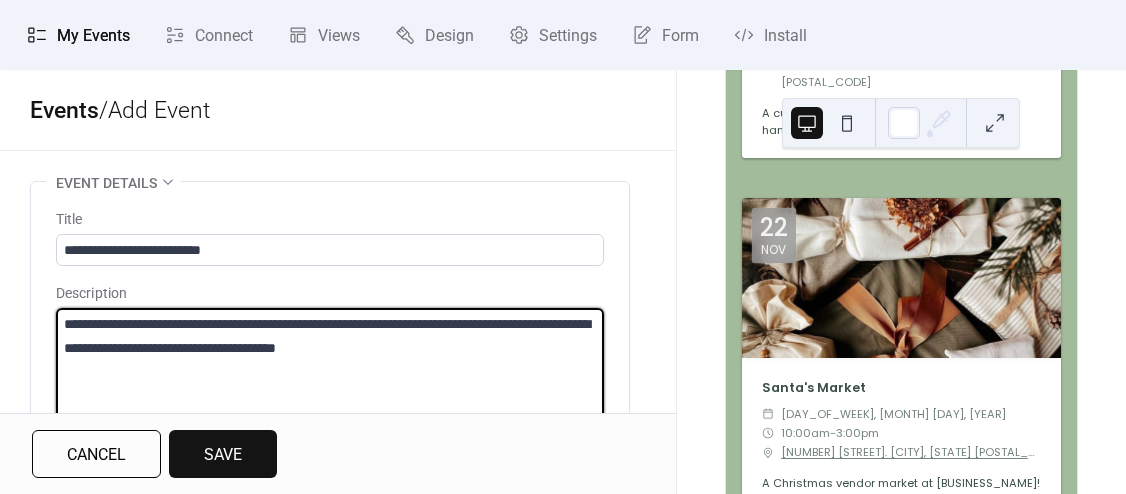 click on "**********" at bounding box center [330, 384] 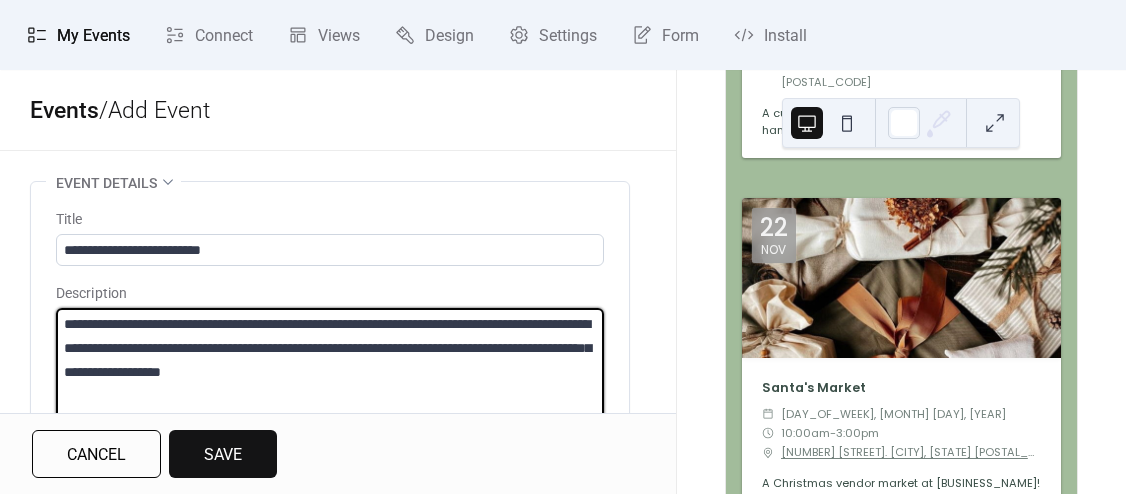 click on "**********" at bounding box center (330, 384) 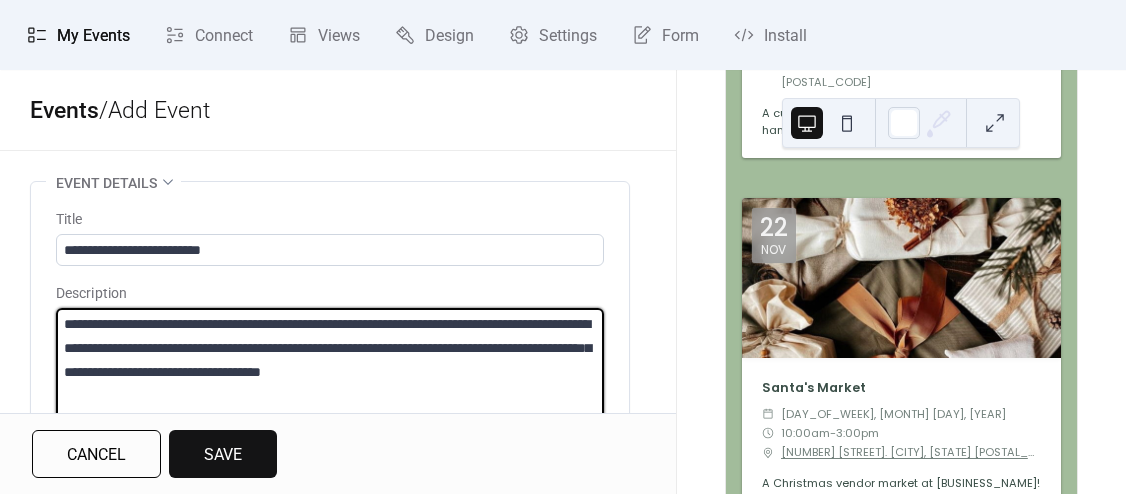 drag, startPoint x: 585, startPoint y: 372, endPoint x: 361, endPoint y: 378, distance: 224.08034 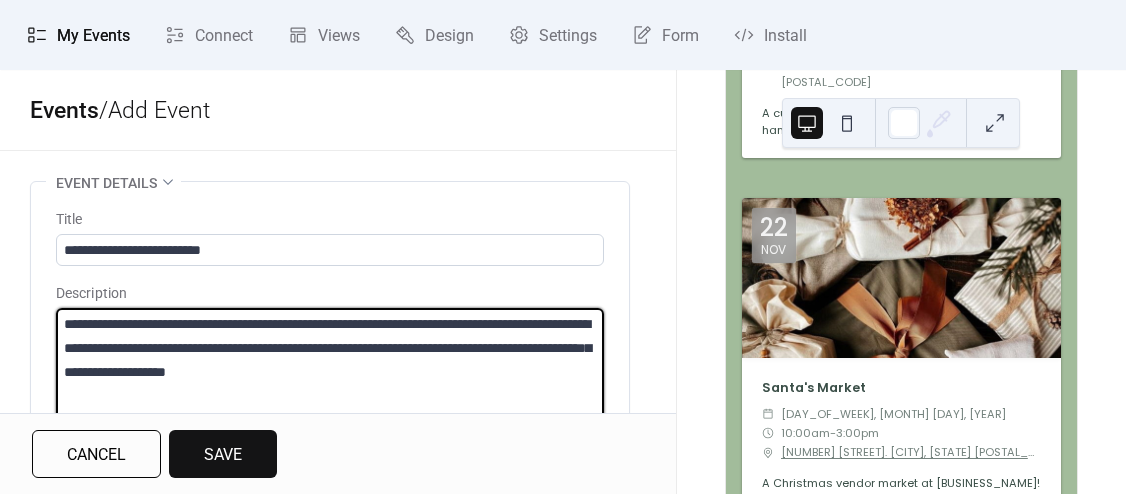 click on "**********" at bounding box center (330, 384) 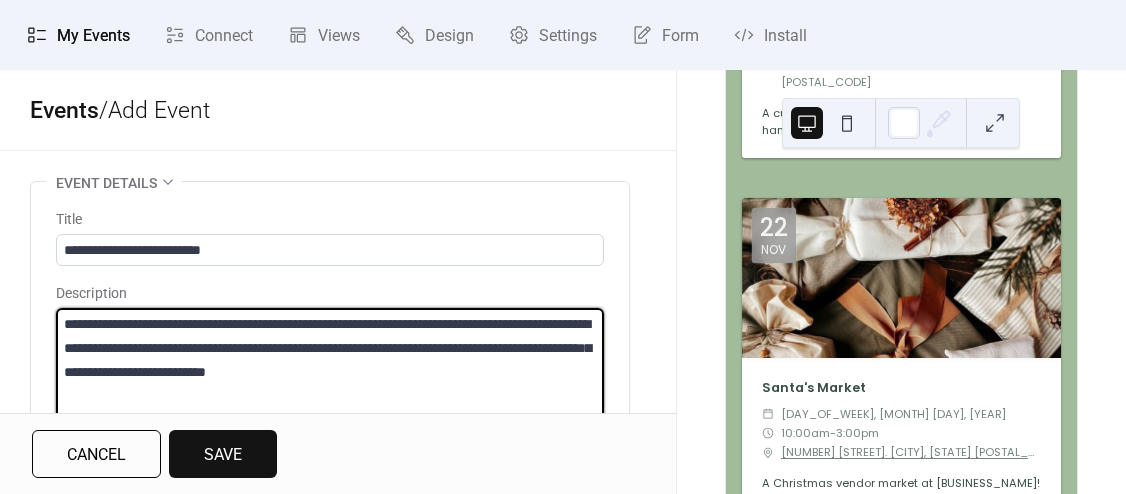 click on "**********" at bounding box center (330, 384) 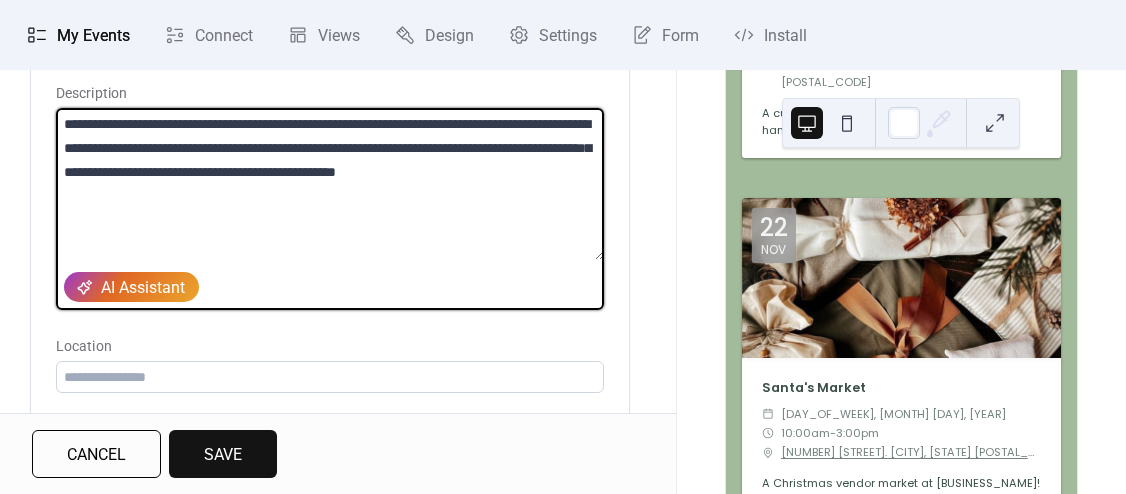 scroll, scrollTop: 300, scrollLeft: 0, axis: vertical 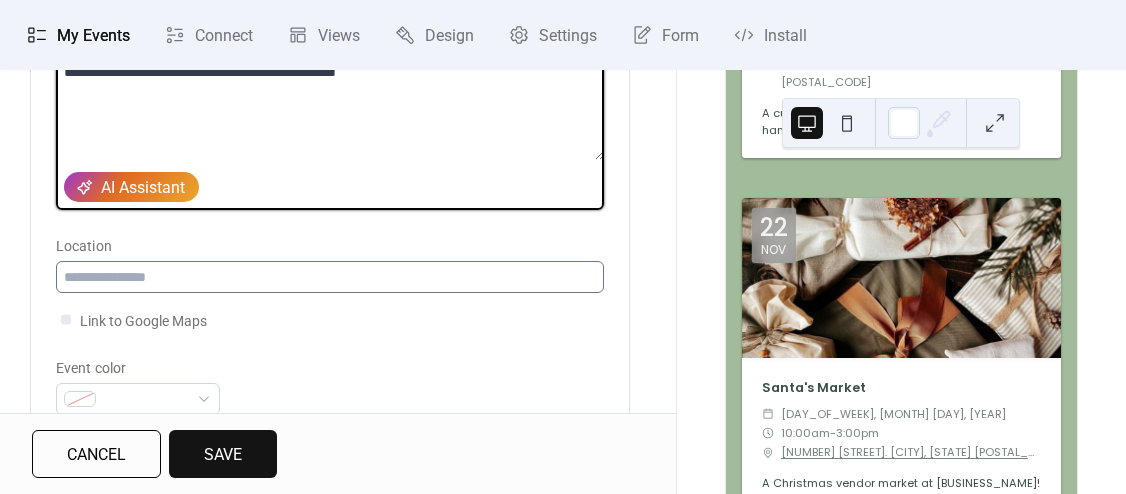 type on "**********" 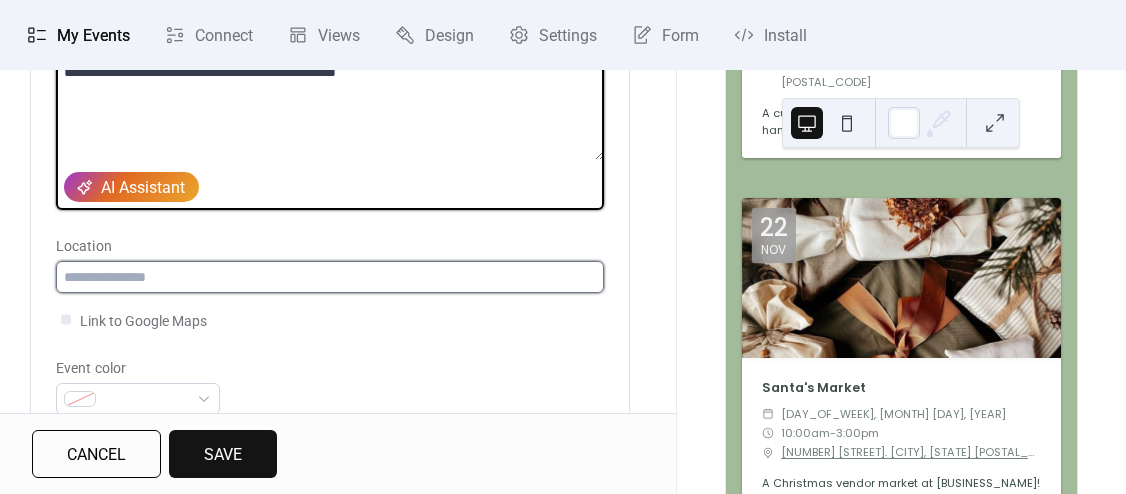 click at bounding box center [330, 277] 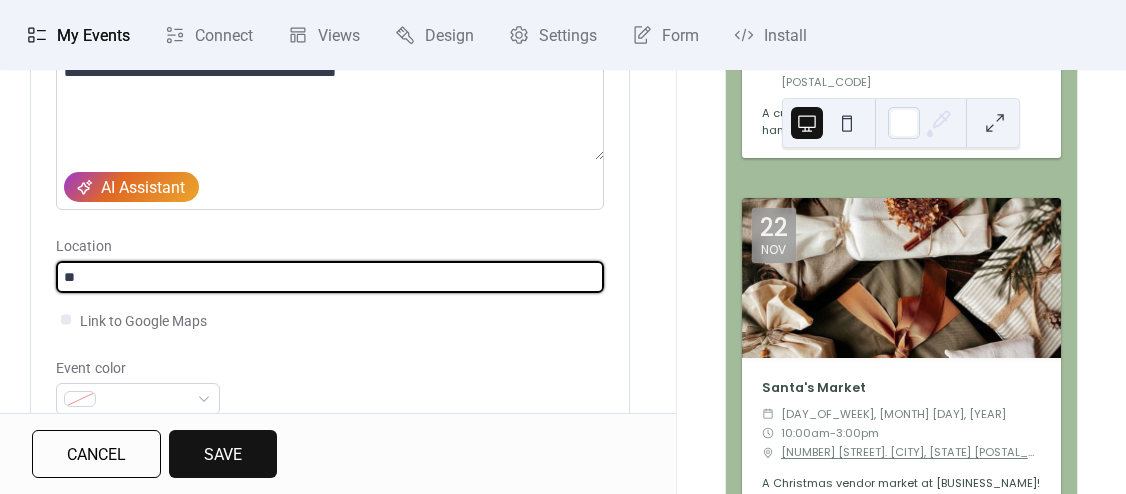 type on "*" 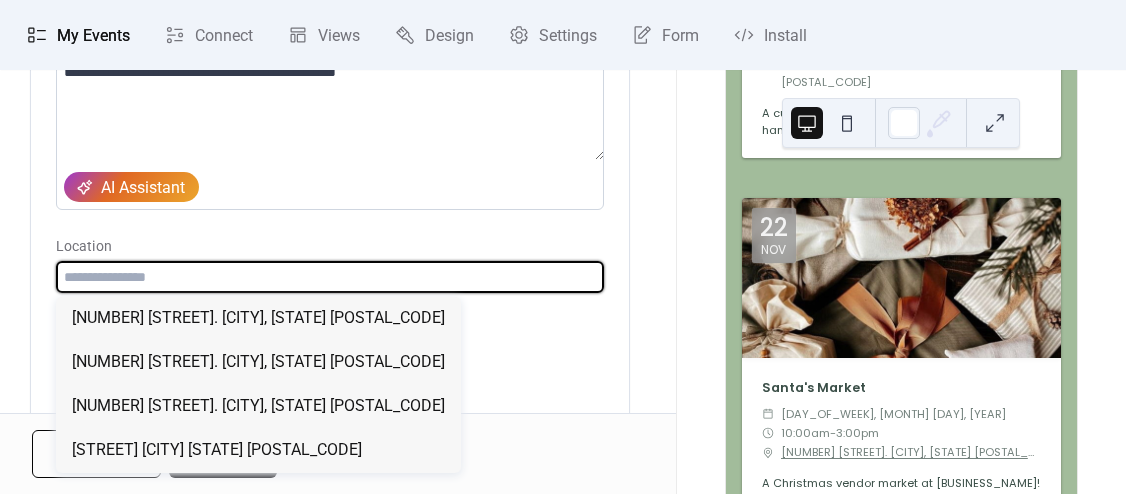 click on "Location" at bounding box center (328, 246) 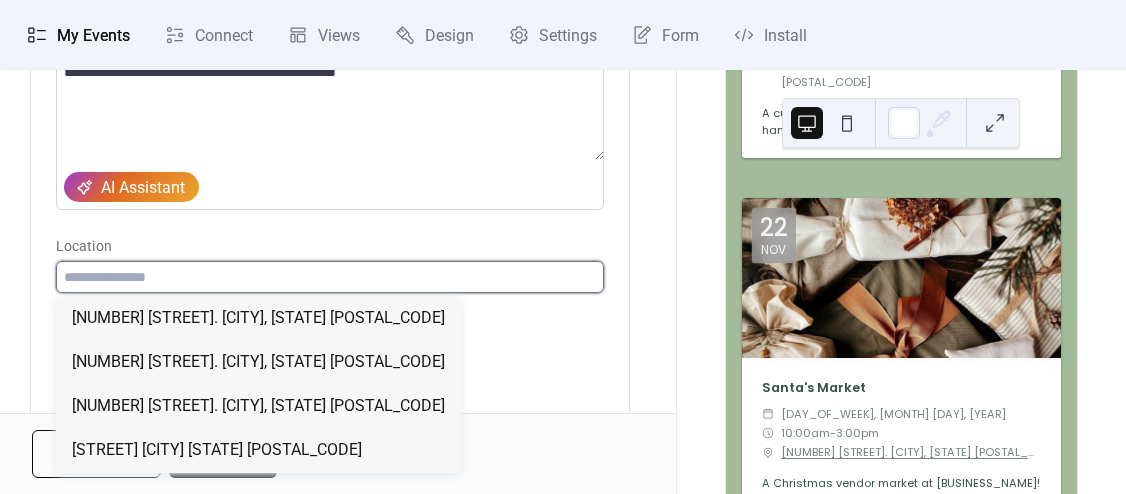 click at bounding box center (330, 277) 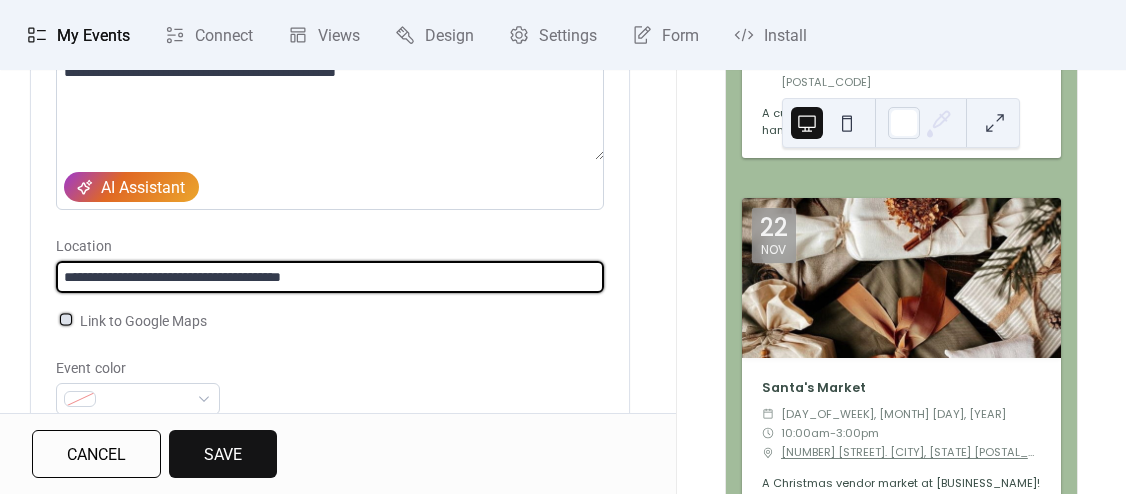 click at bounding box center (66, 319) 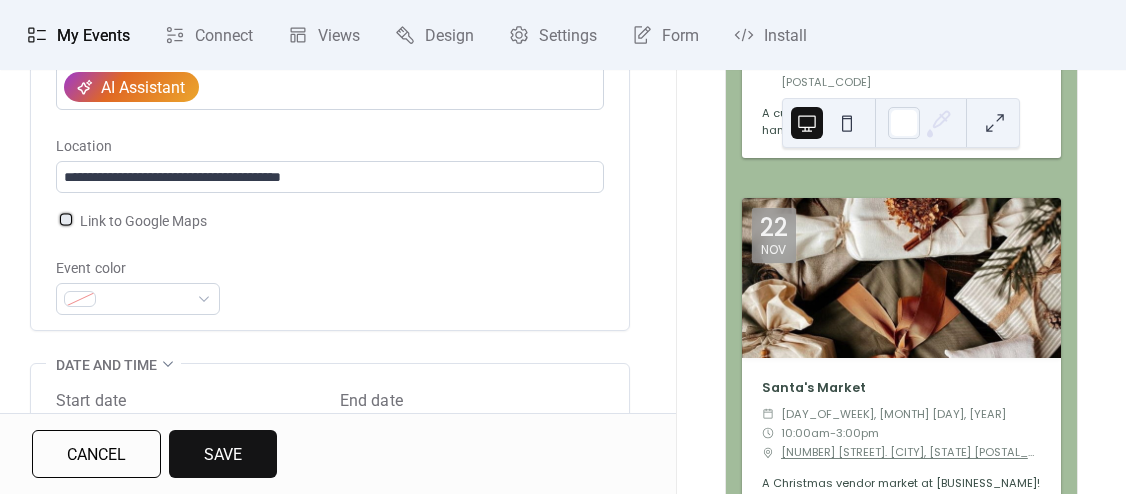 scroll, scrollTop: 500, scrollLeft: 0, axis: vertical 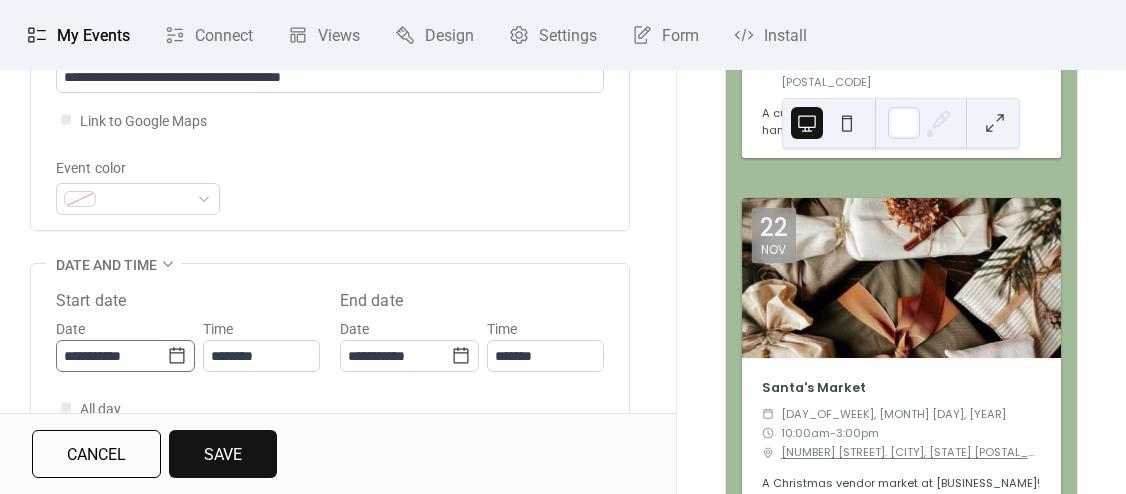 click 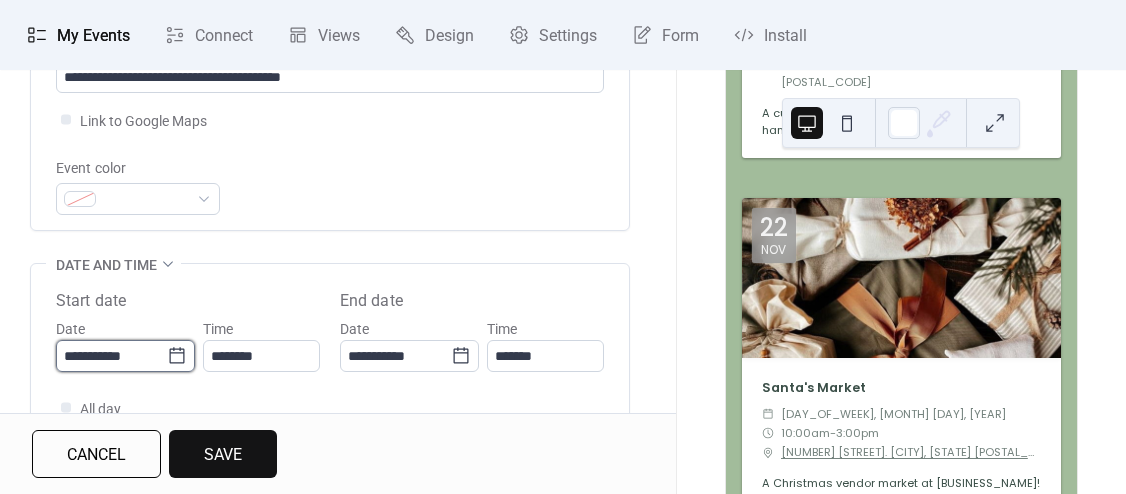 click on "**********" at bounding box center [111, 356] 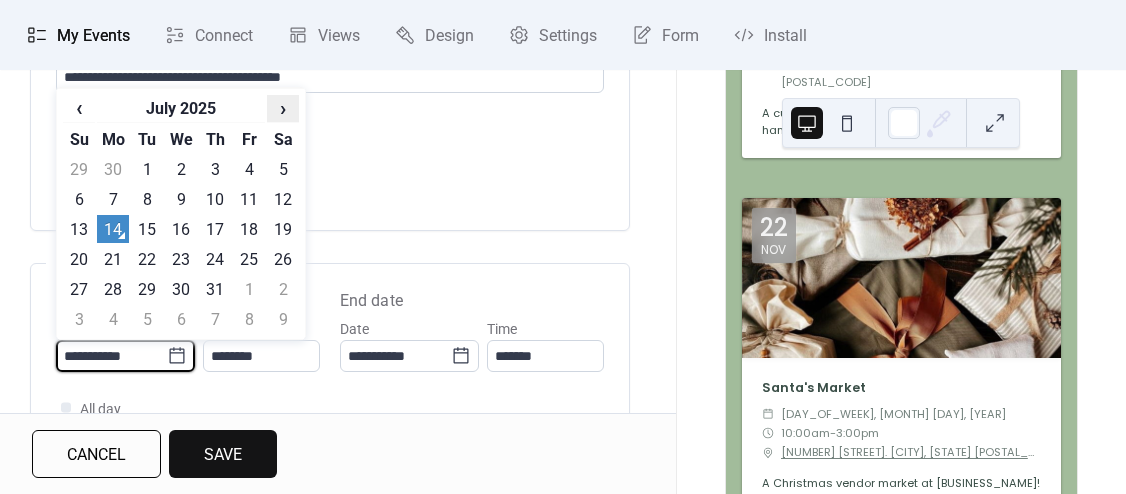 click on "›" at bounding box center (283, 108) 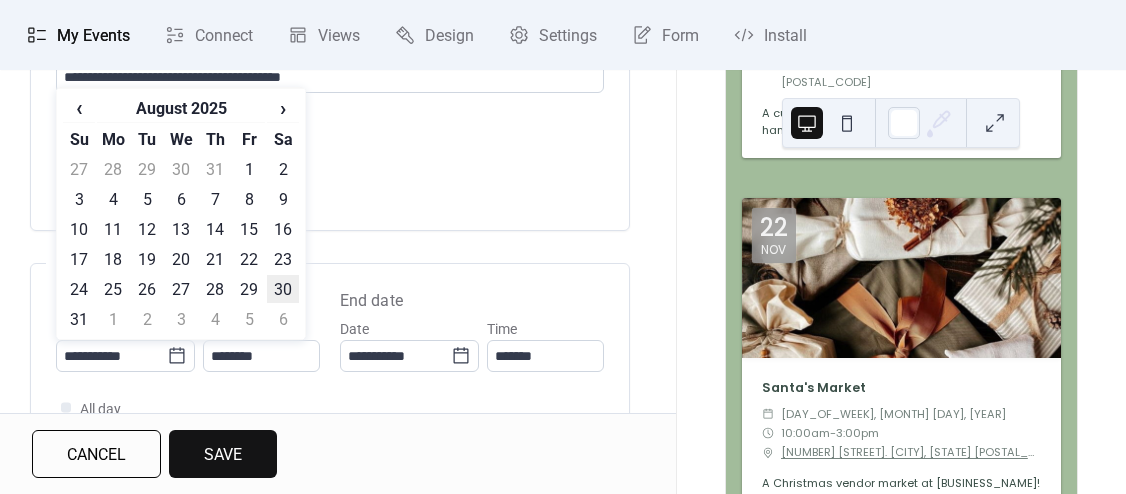 click on "30" at bounding box center [283, 289] 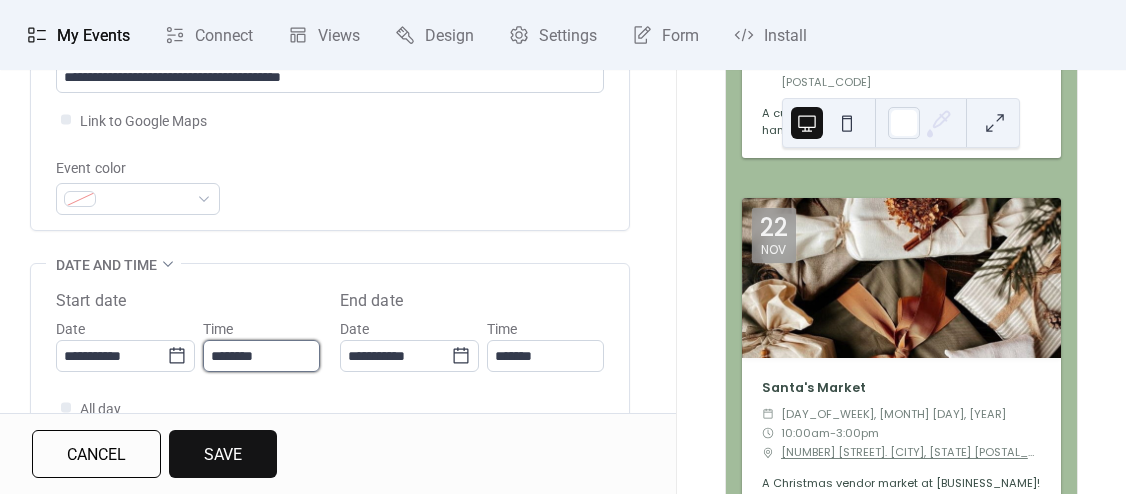 click on "********" at bounding box center (261, 356) 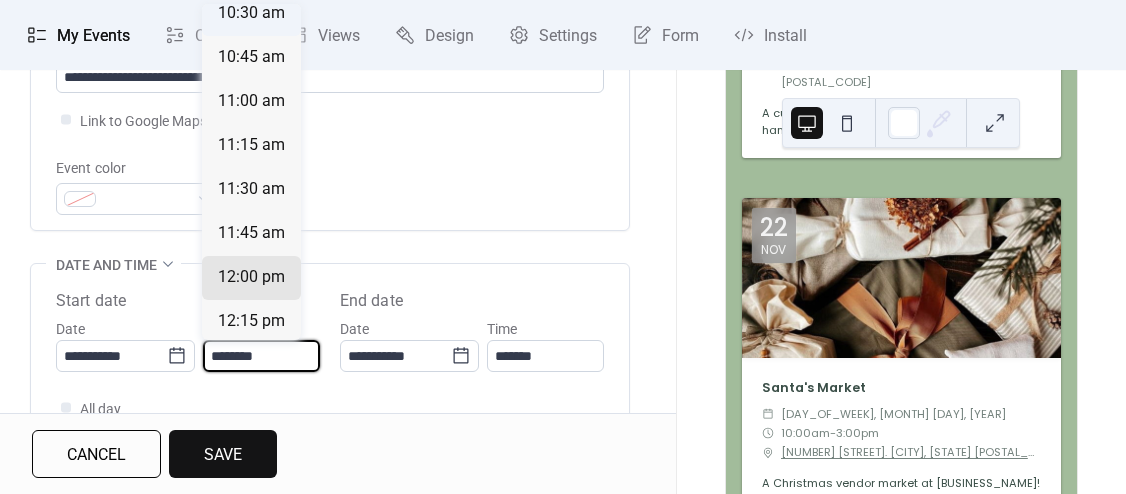 scroll, scrollTop: 1760, scrollLeft: 0, axis: vertical 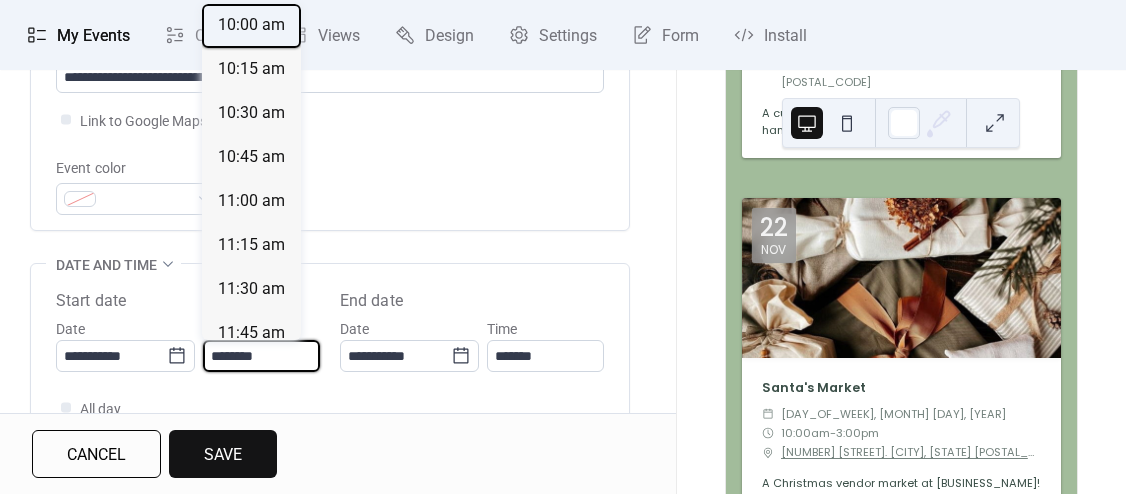 click on "10:00 am" at bounding box center [251, 25] 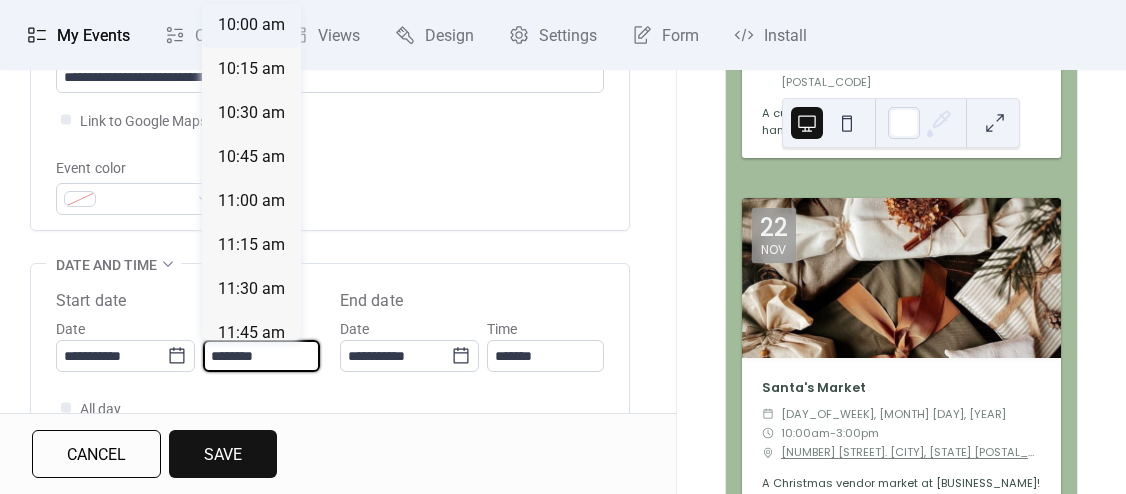 type on "********" 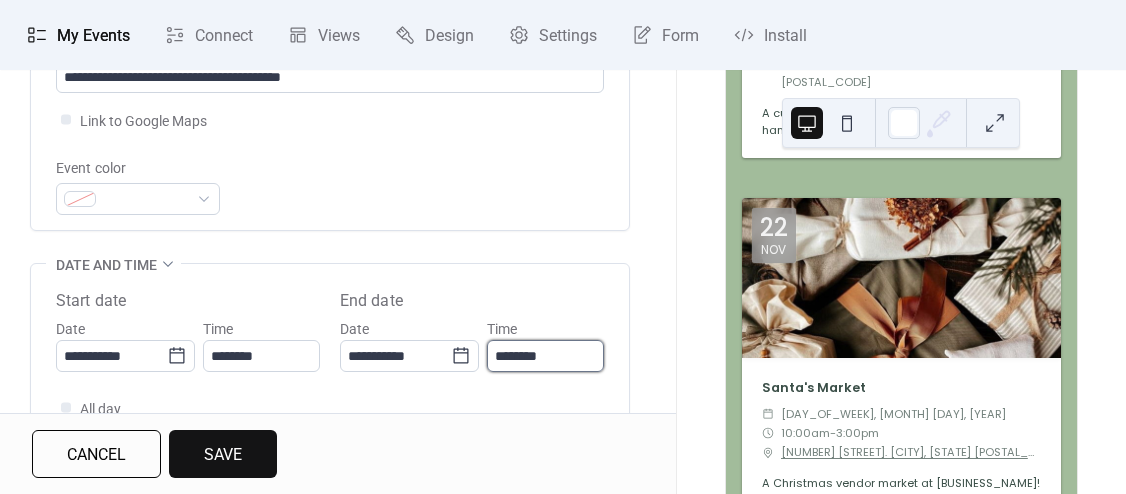 click on "********" at bounding box center (545, 356) 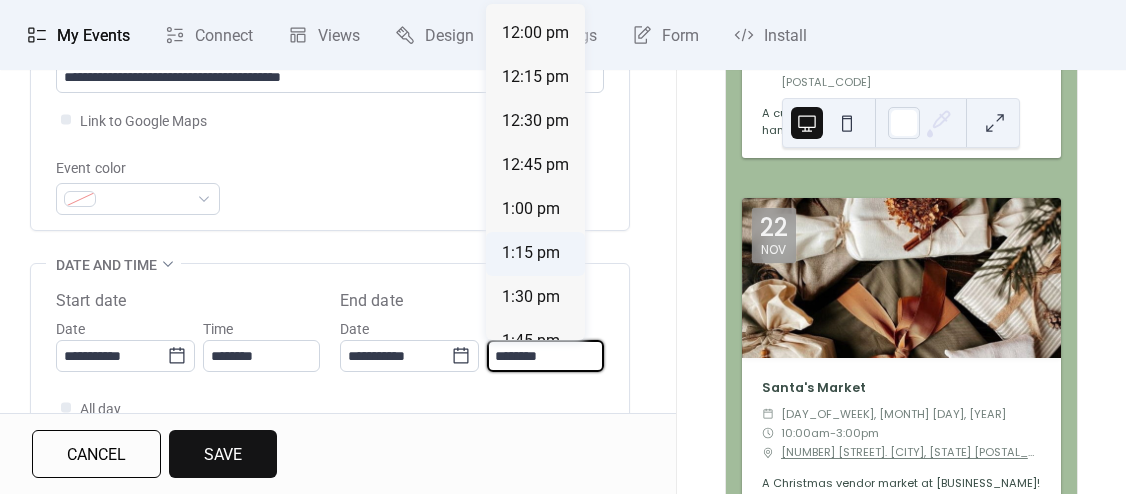 scroll, scrollTop: 400, scrollLeft: 0, axis: vertical 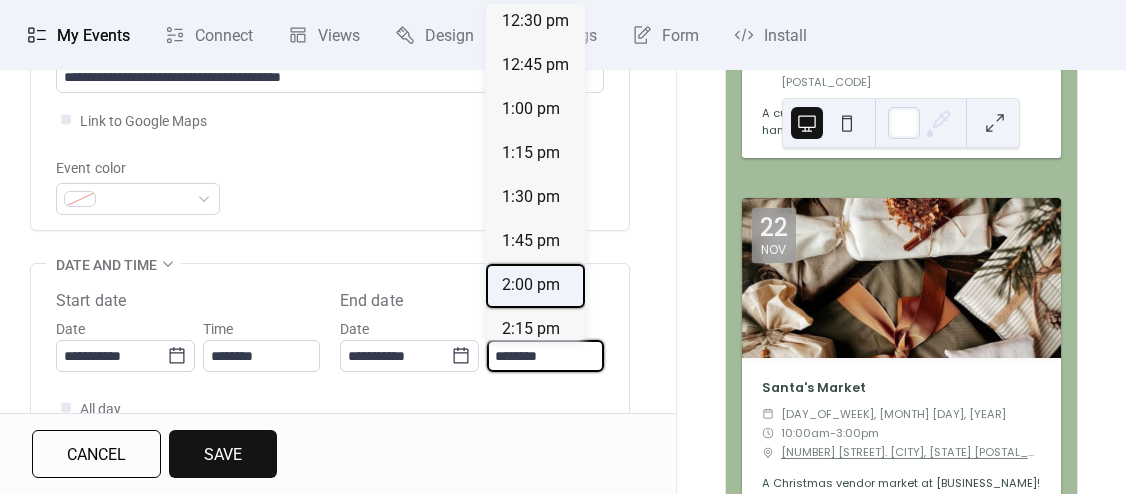click on "2:00 pm" at bounding box center (531, 285) 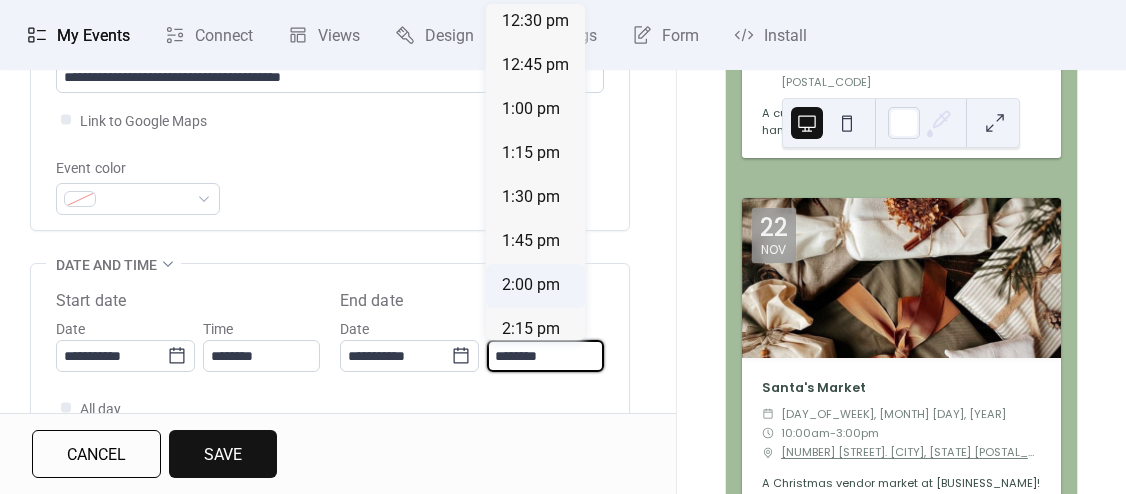 type on "*******" 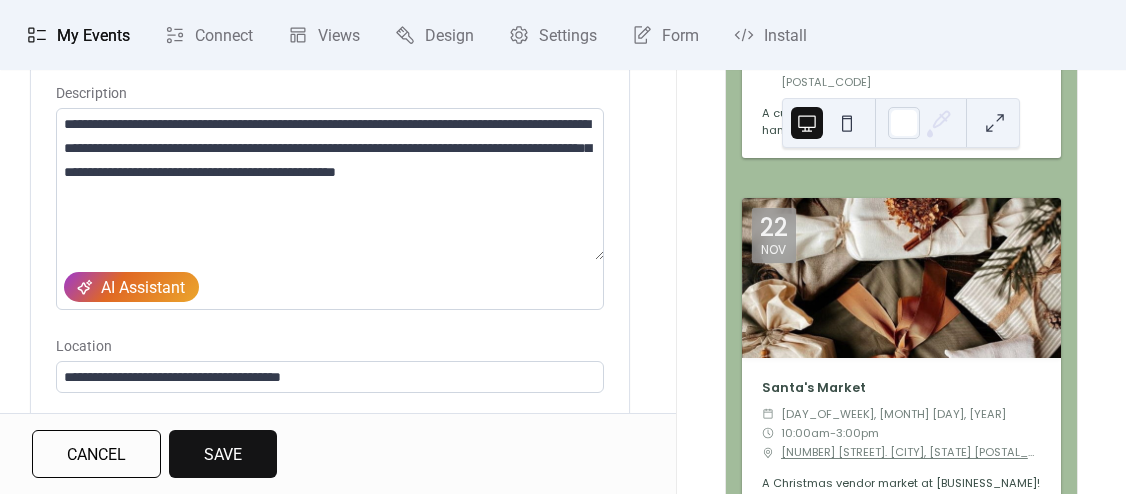 scroll, scrollTop: 500, scrollLeft: 0, axis: vertical 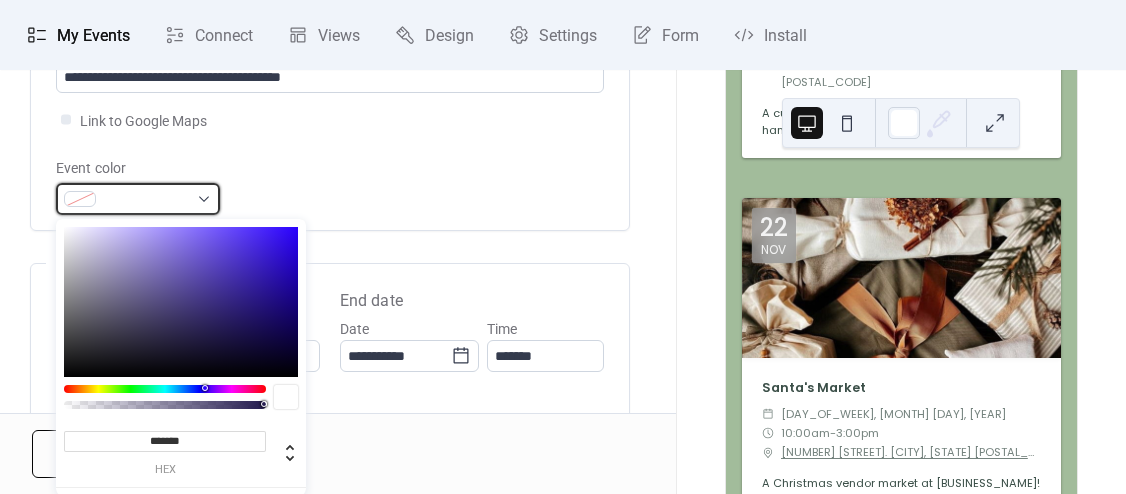 click at bounding box center (146, 200) 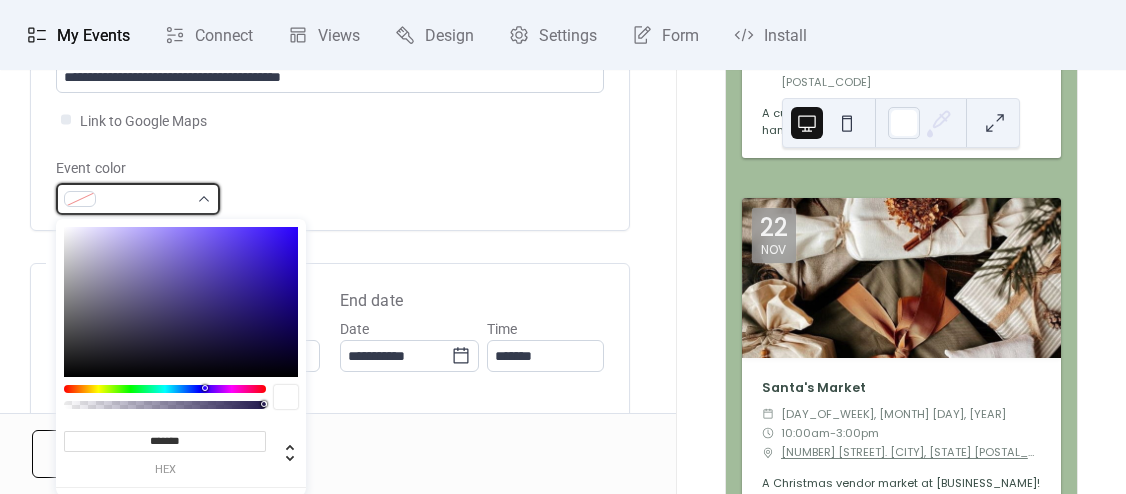 click at bounding box center (146, 200) 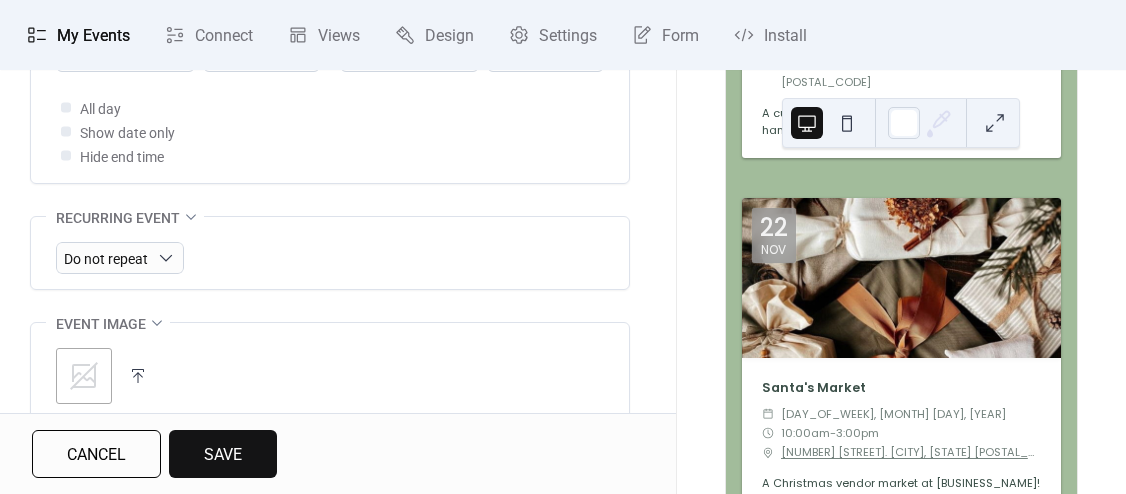 scroll, scrollTop: 1053, scrollLeft: 0, axis: vertical 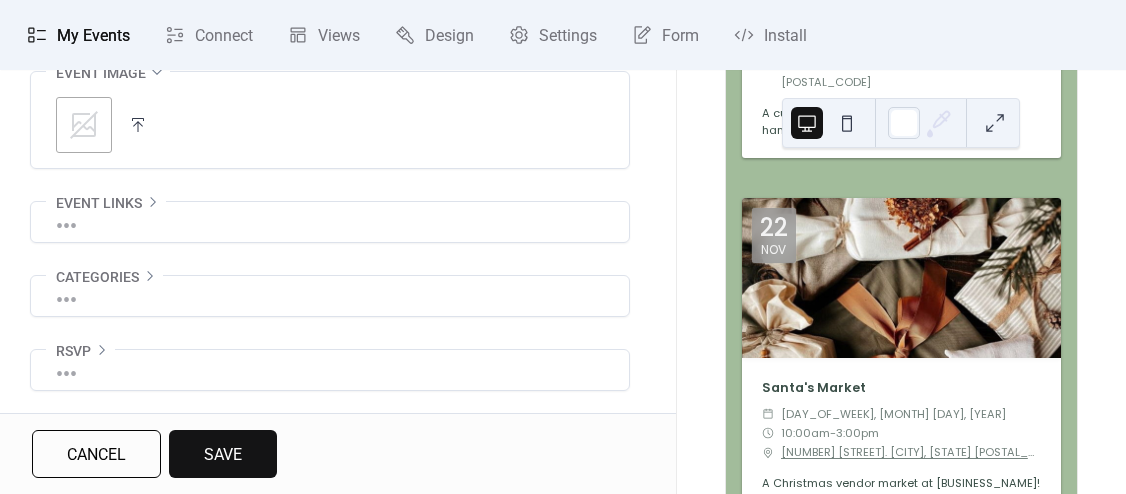 click at bounding box center [138, 125] 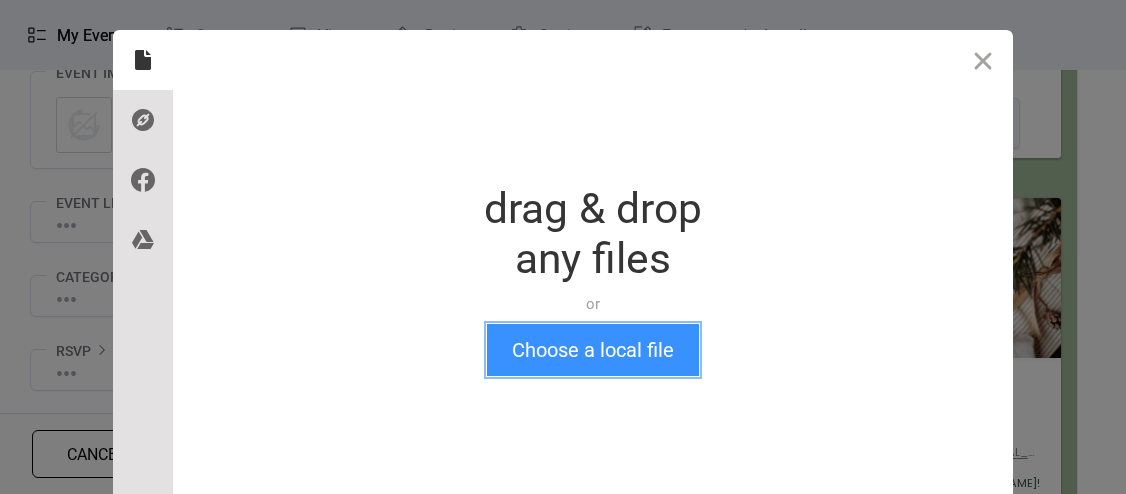 click on "Choose a local file" at bounding box center [593, 350] 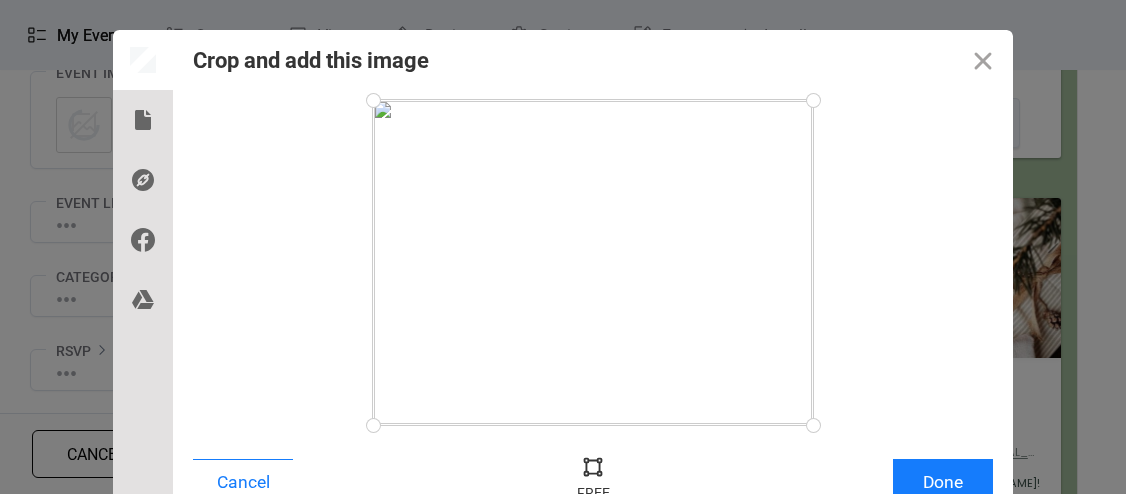 scroll, scrollTop: 11, scrollLeft: 0, axis: vertical 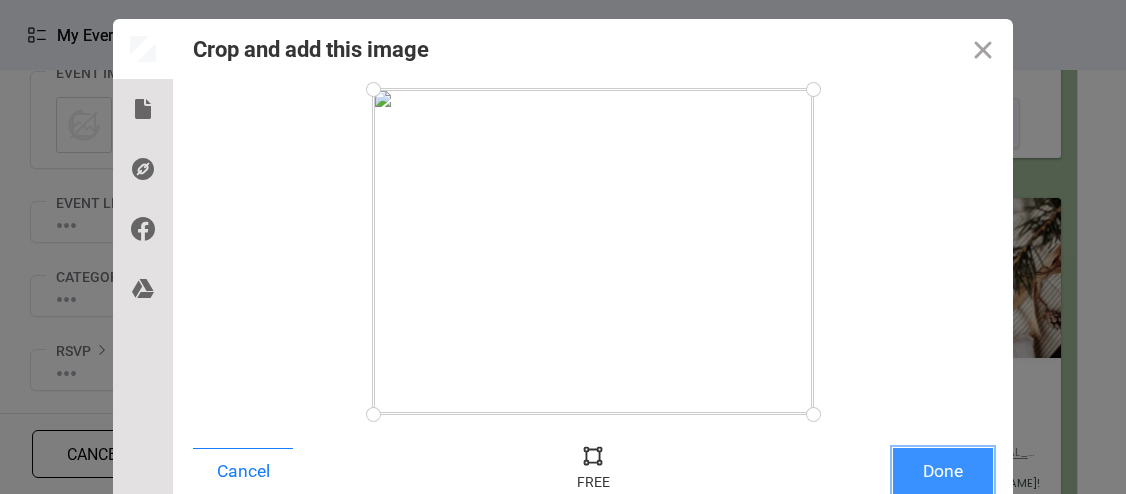 click on "Done" at bounding box center (943, 471) 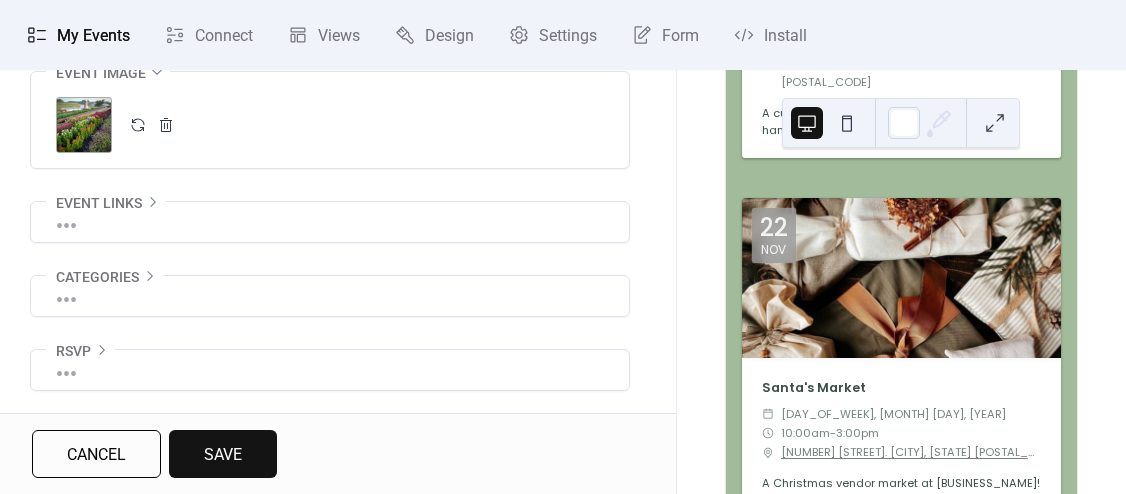 click on "Save" at bounding box center [223, 454] 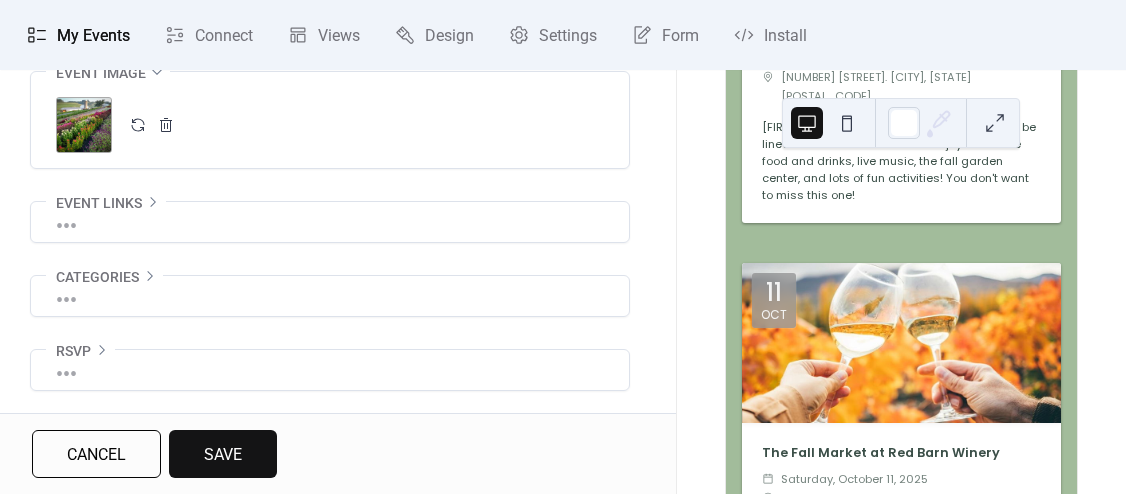 scroll, scrollTop: 2538, scrollLeft: 0, axis: vertical 